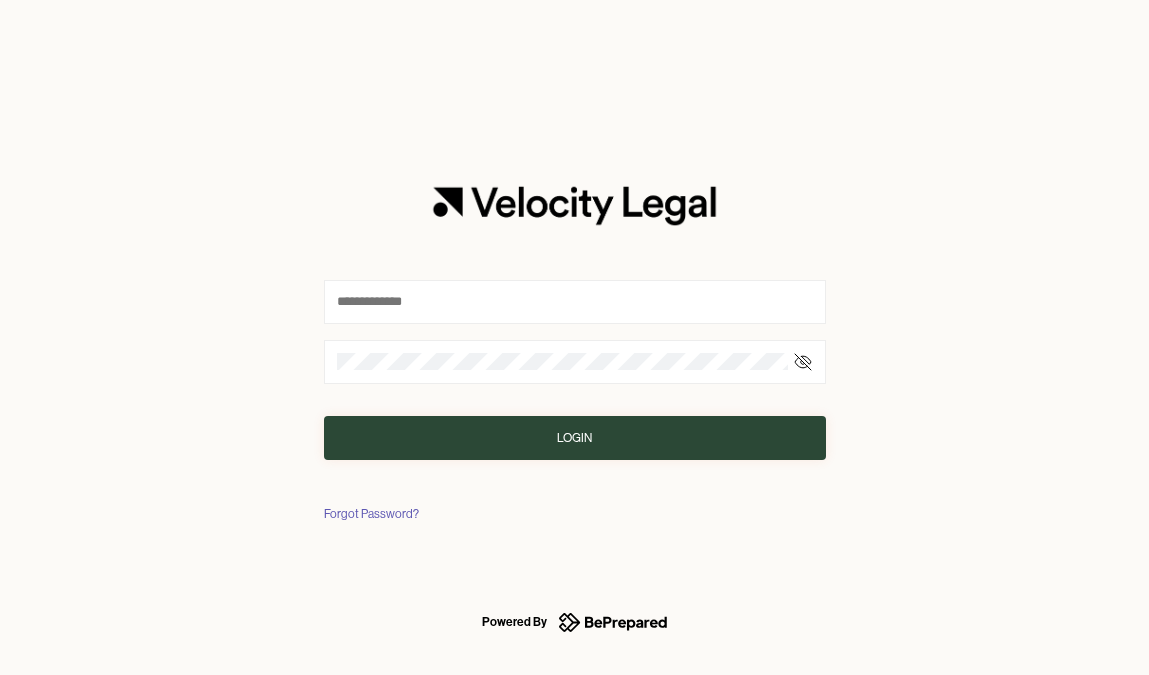 scroll, scrollTop: 0, scrollLeft: 0, axis: both 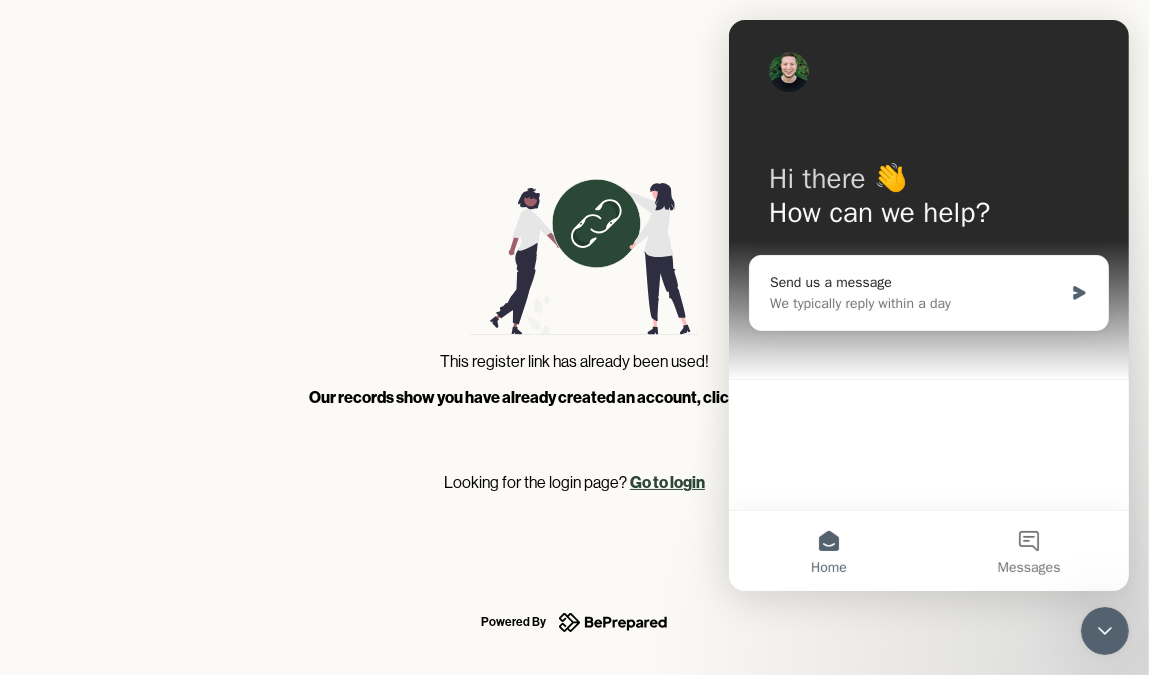 click on "Go to login" at bounding box center (667, 482) 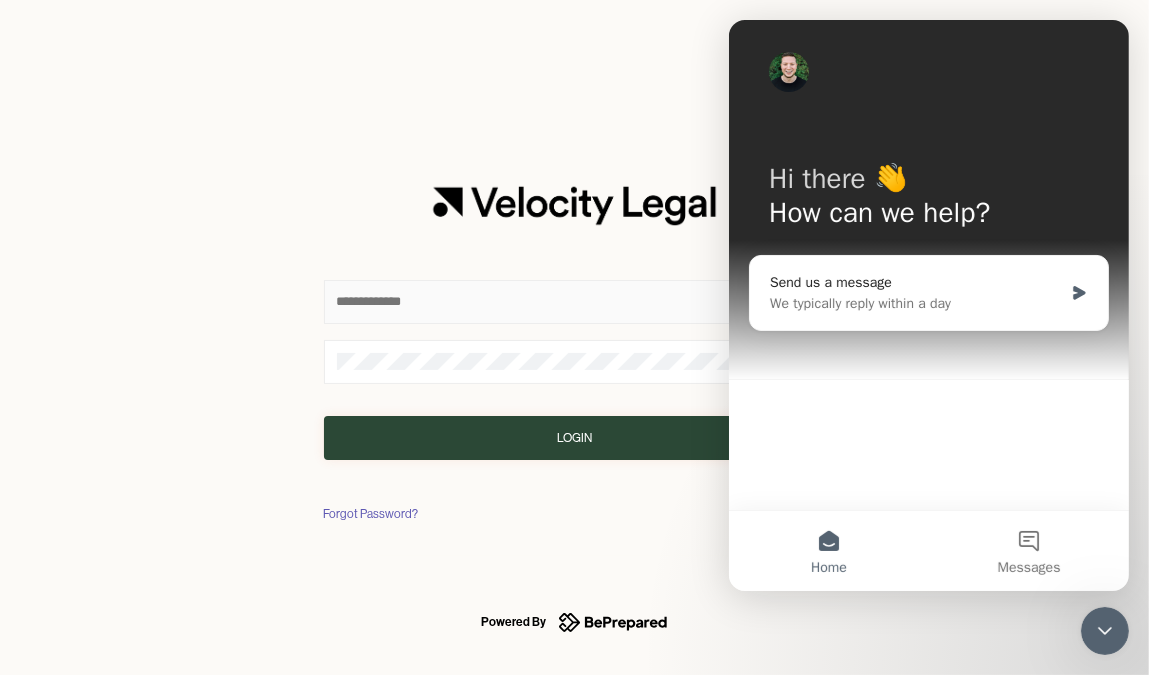 click at bounding box center (575, 302) 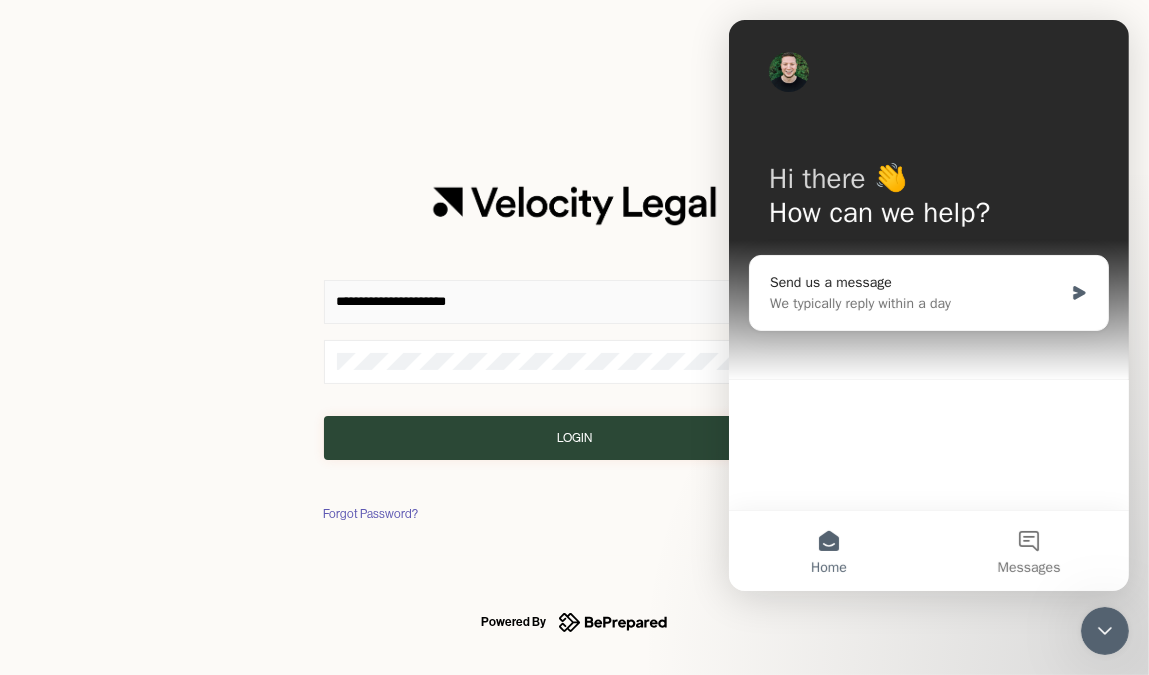 type on "**********" 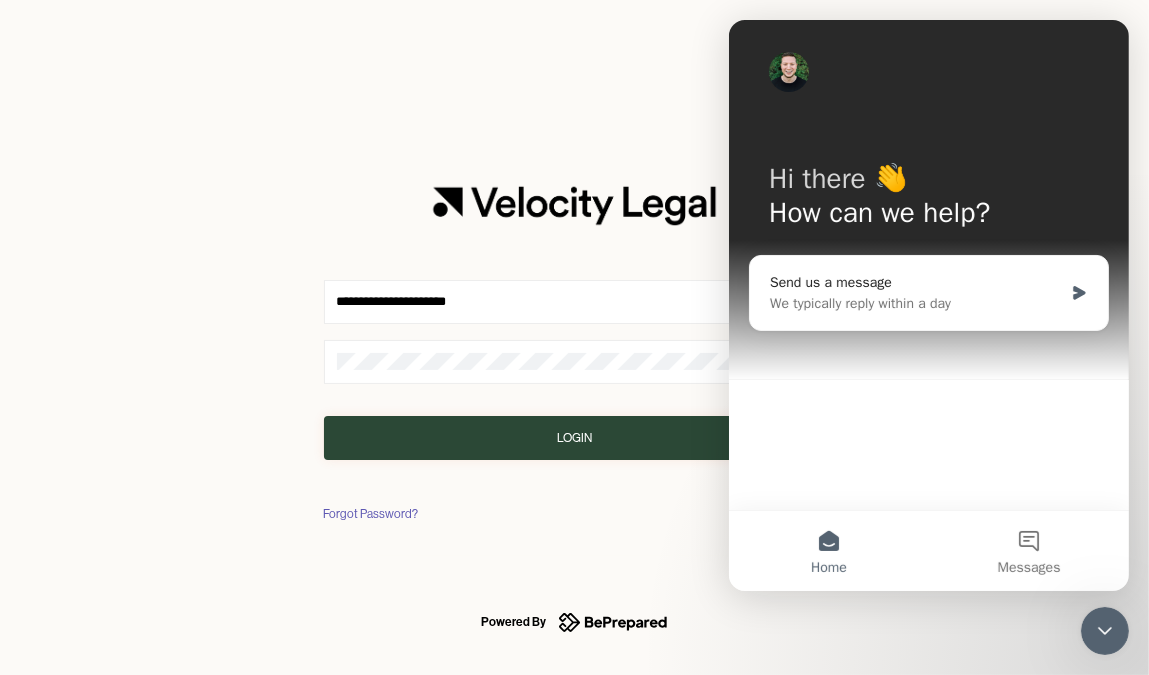 click at bounding box center (575, 362) 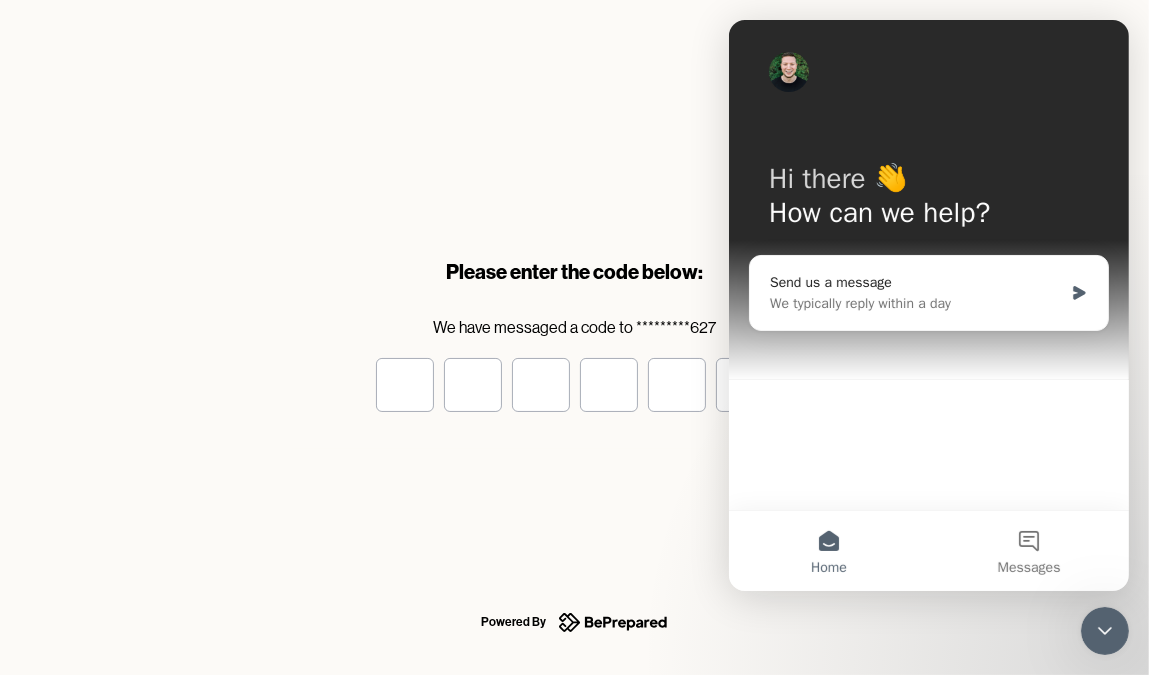 click 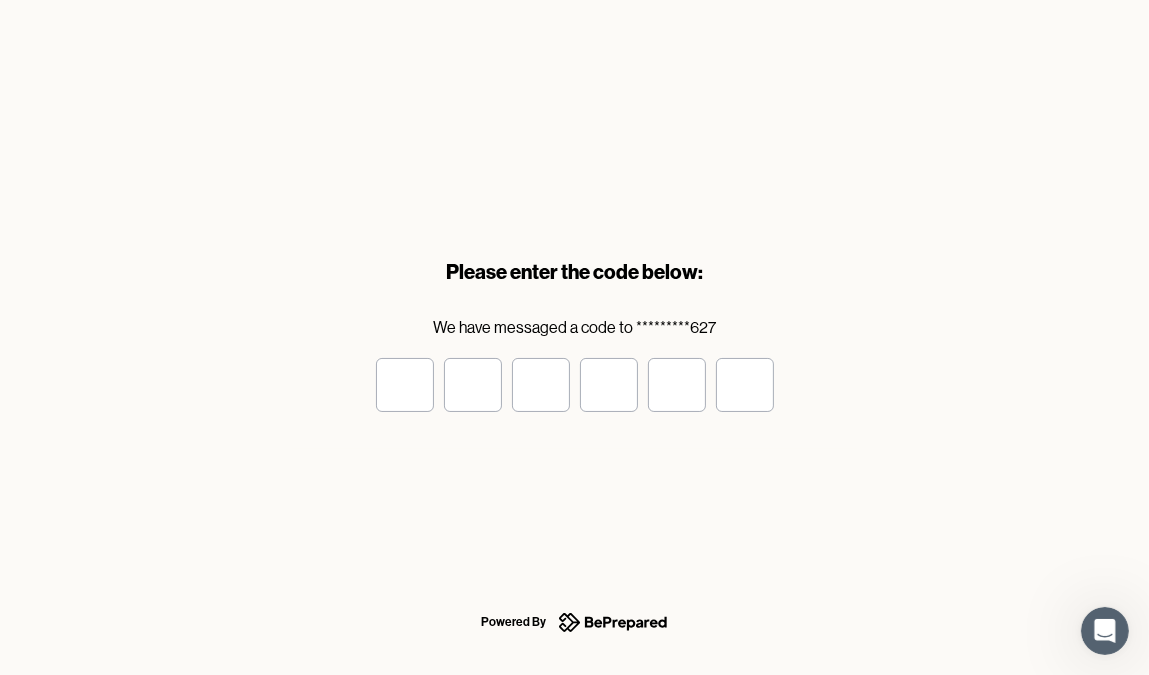 scroll, scrollTop: 0, scrollLeft: 0, axis: both 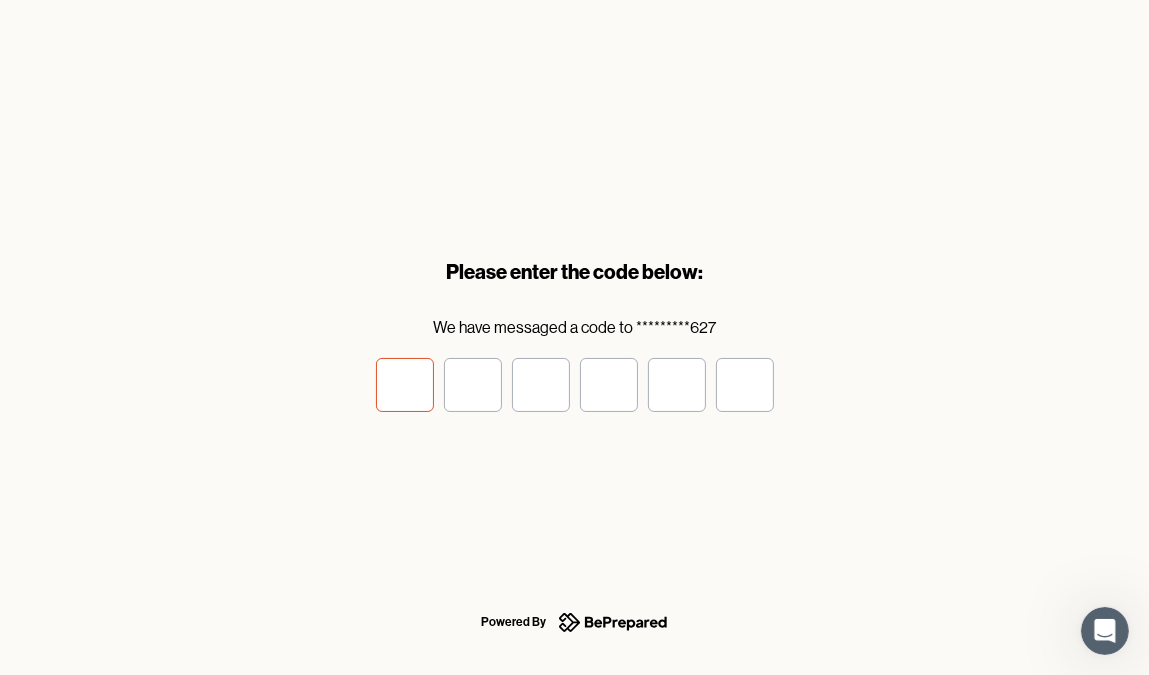 click at bounding box center (405, 385) 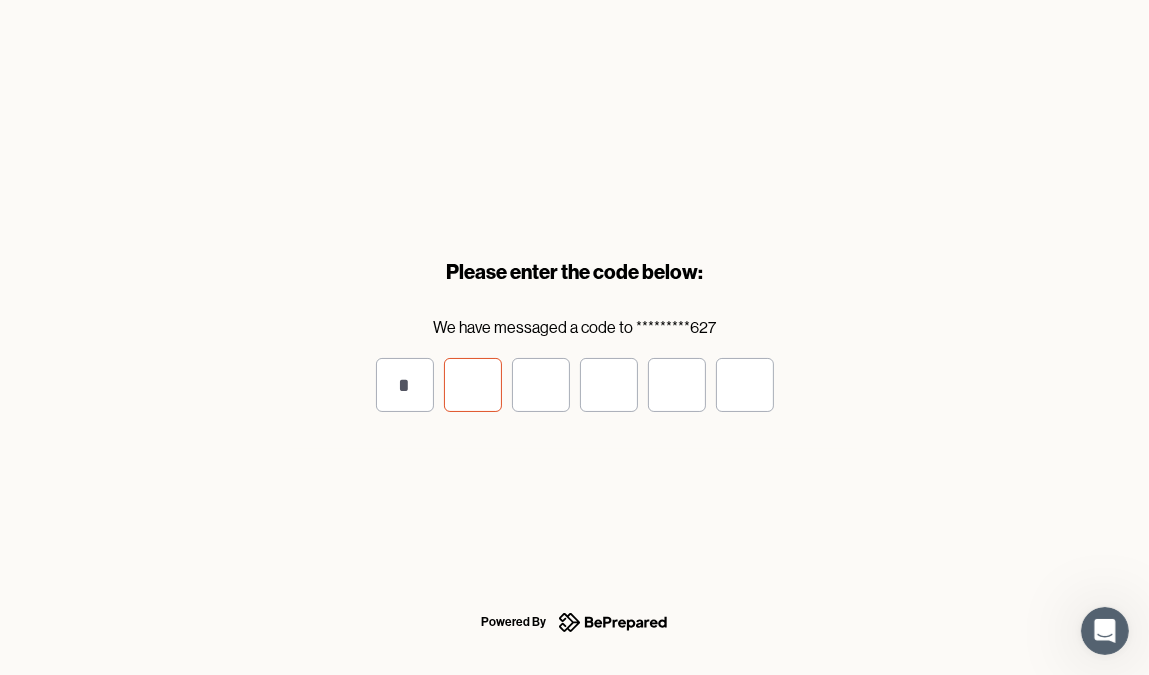 type on "*" 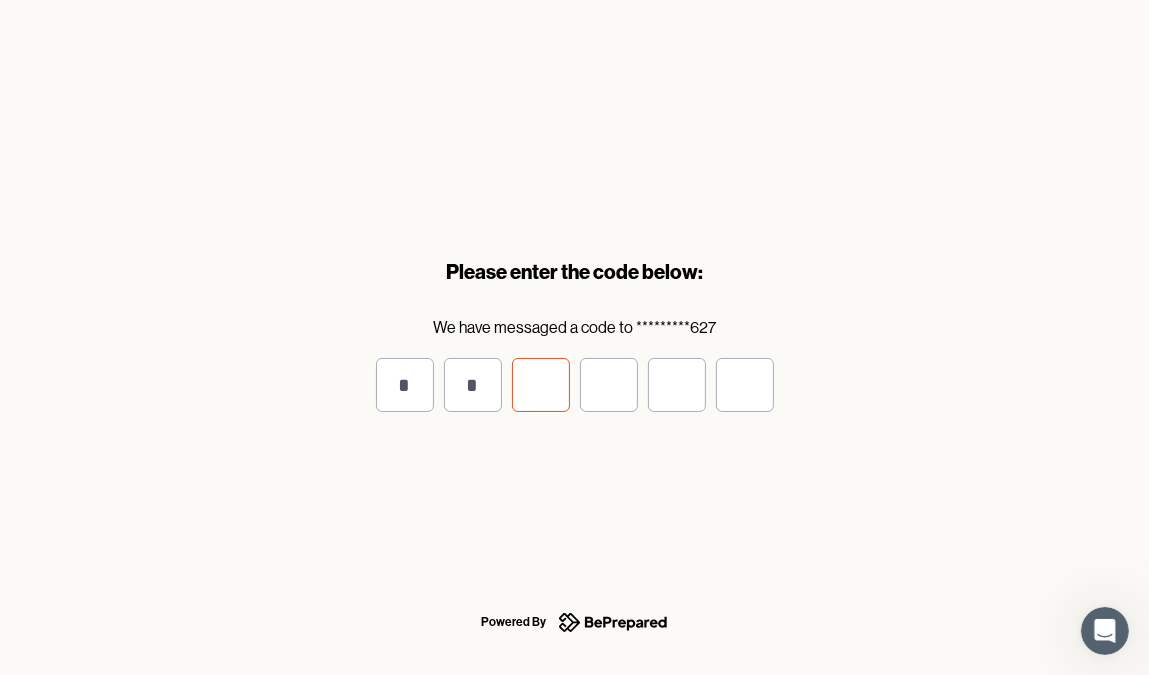 type on "*" 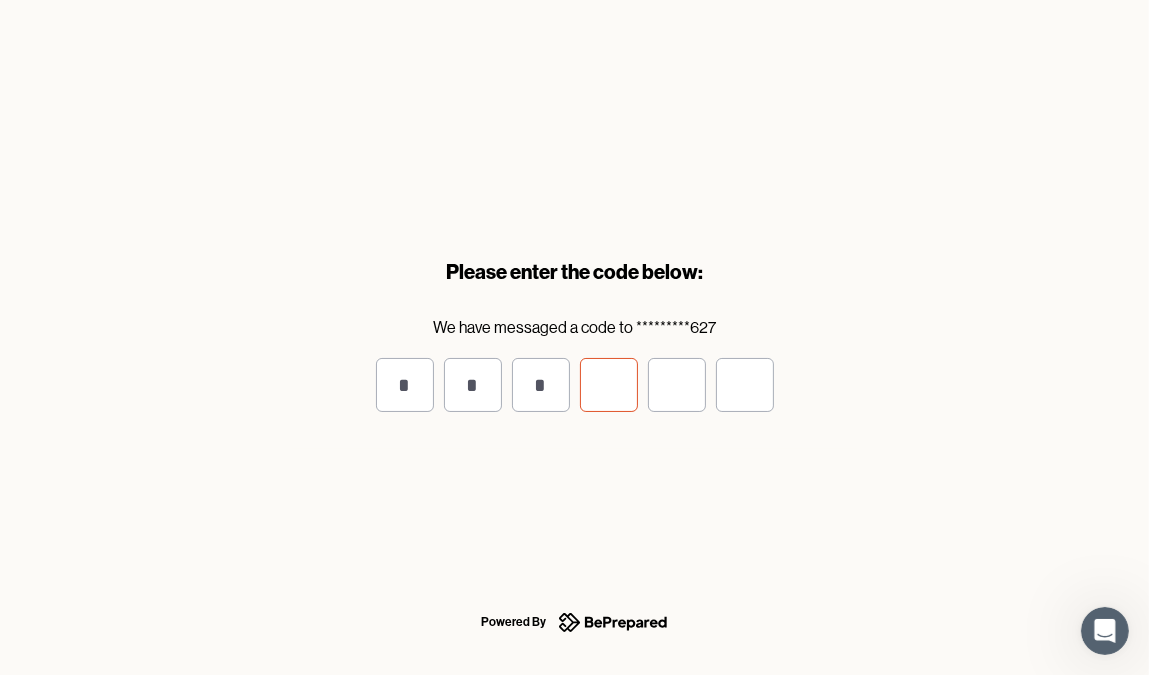 type on "*" 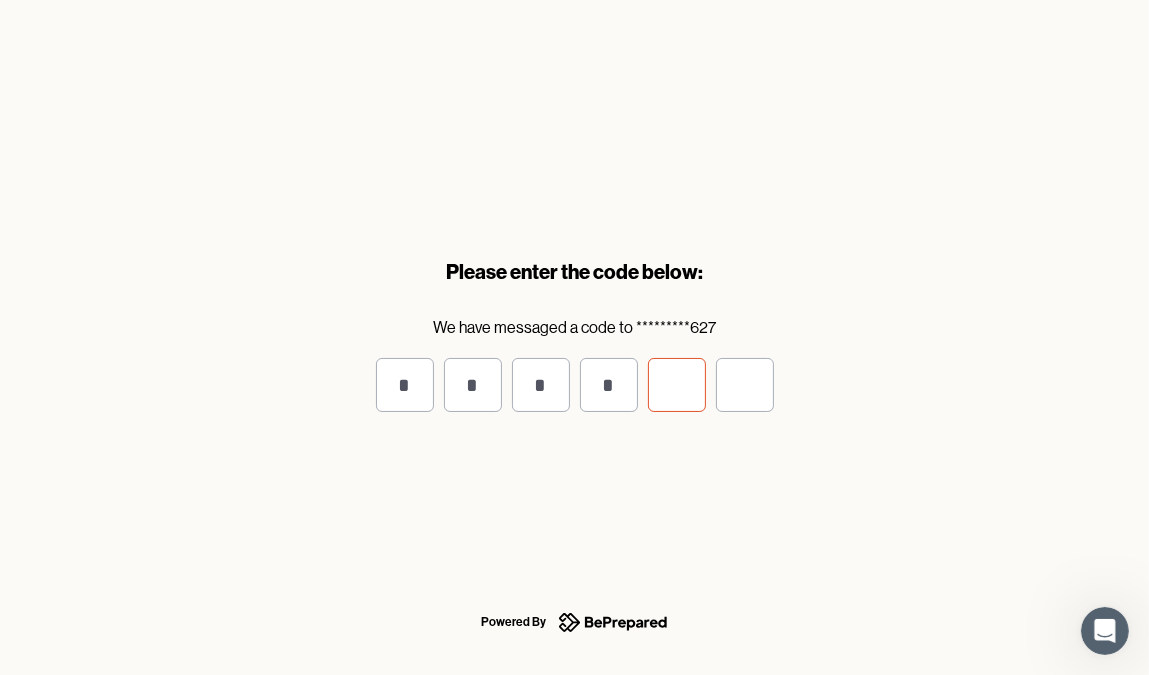 type on "*" 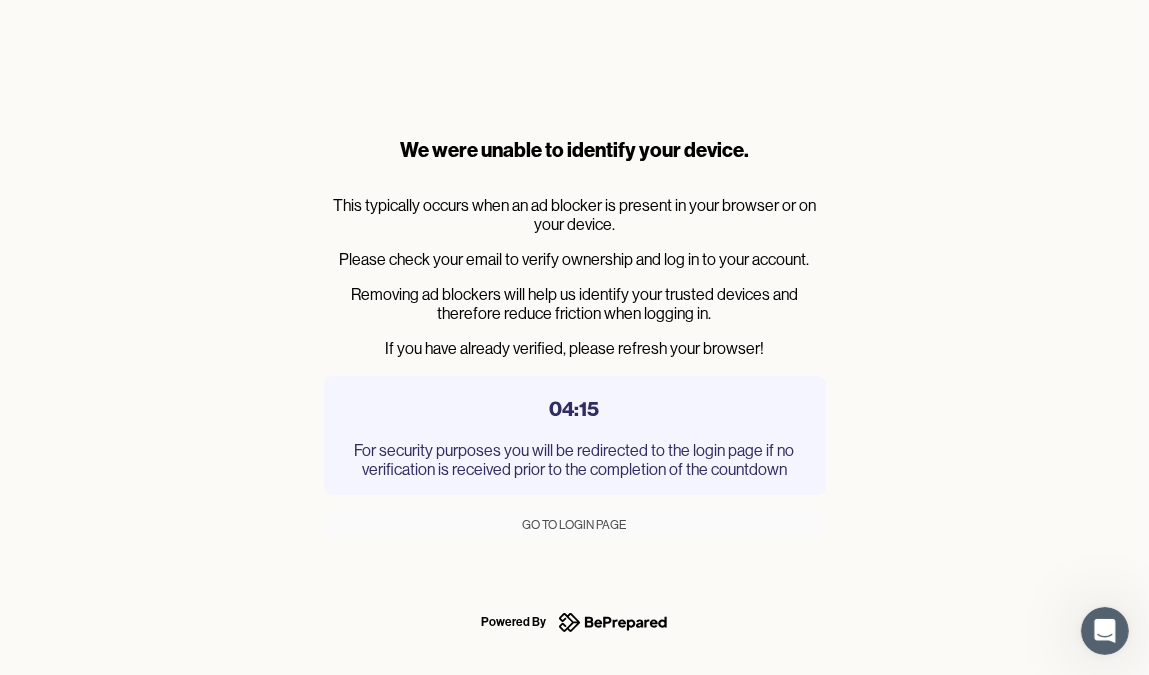click on "Go to Login Page" at bounding box center (575, 525) 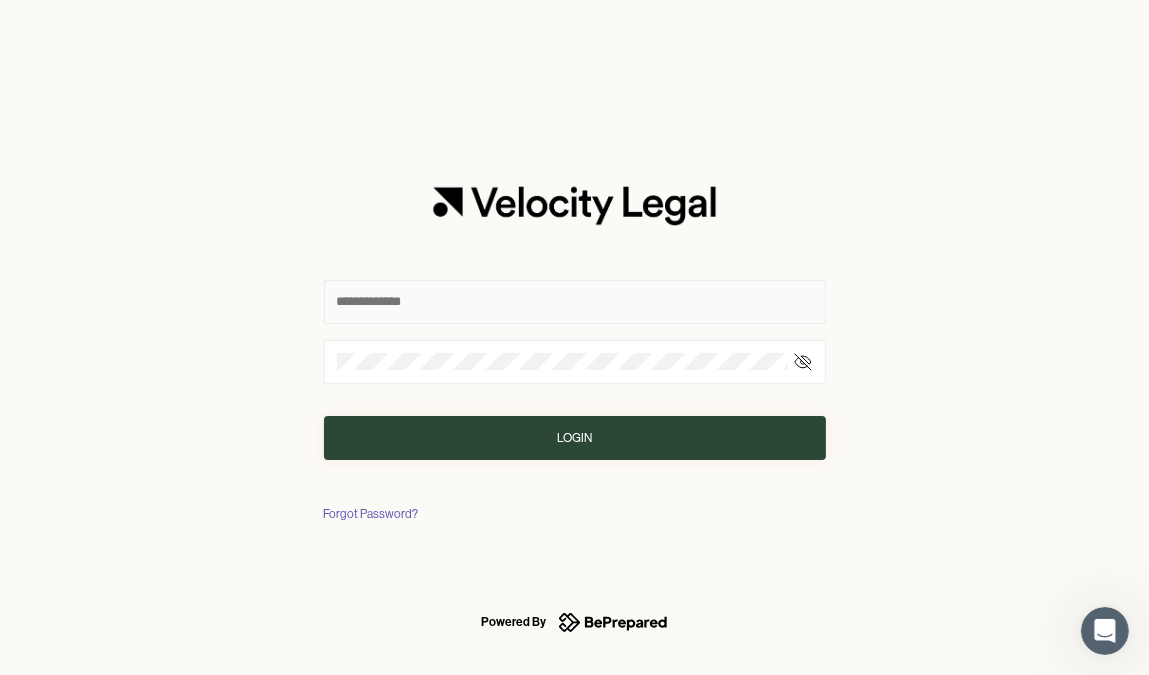 click at bounding box center (575, 302) 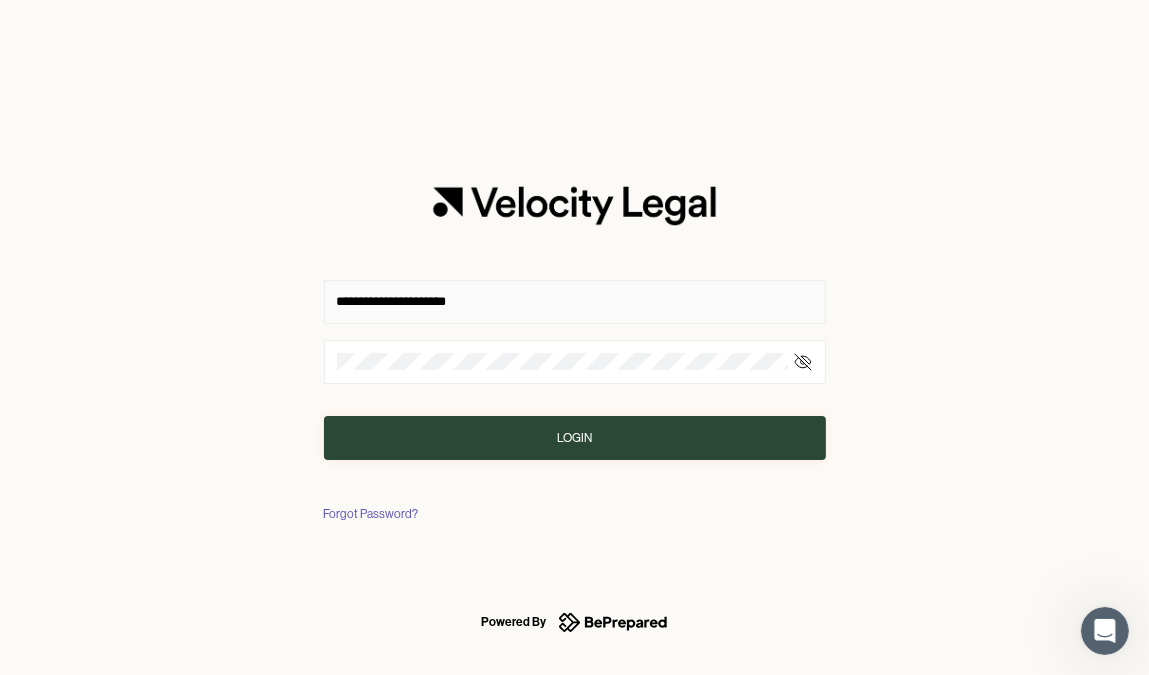 type on "**********" 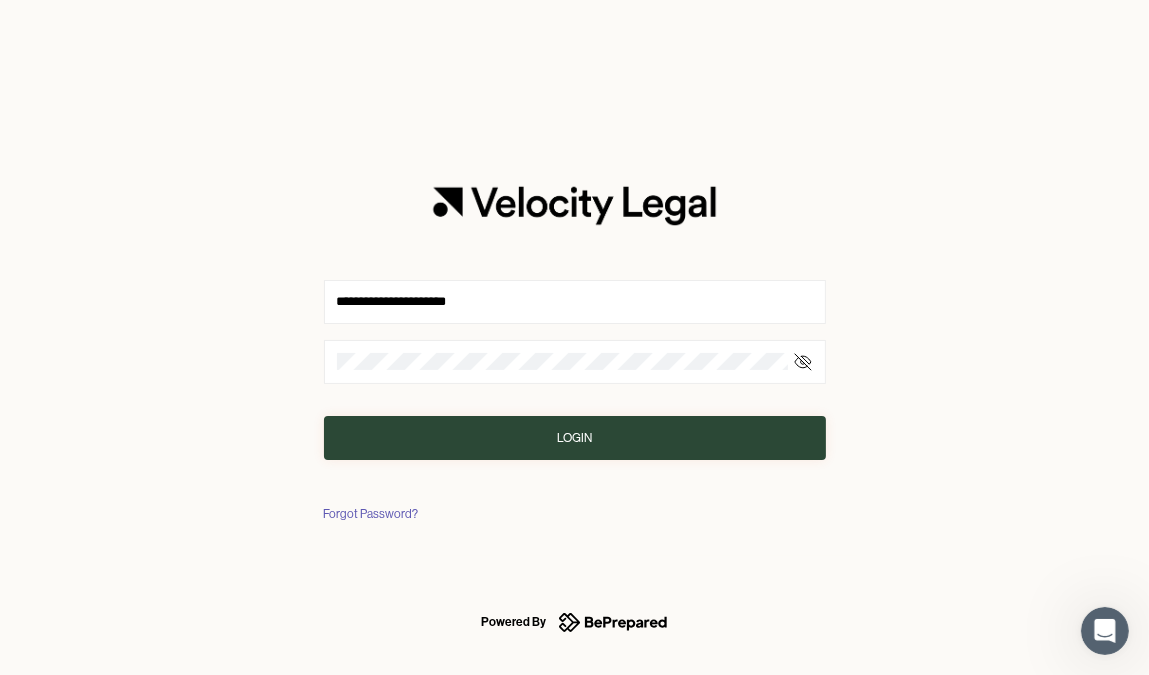 click 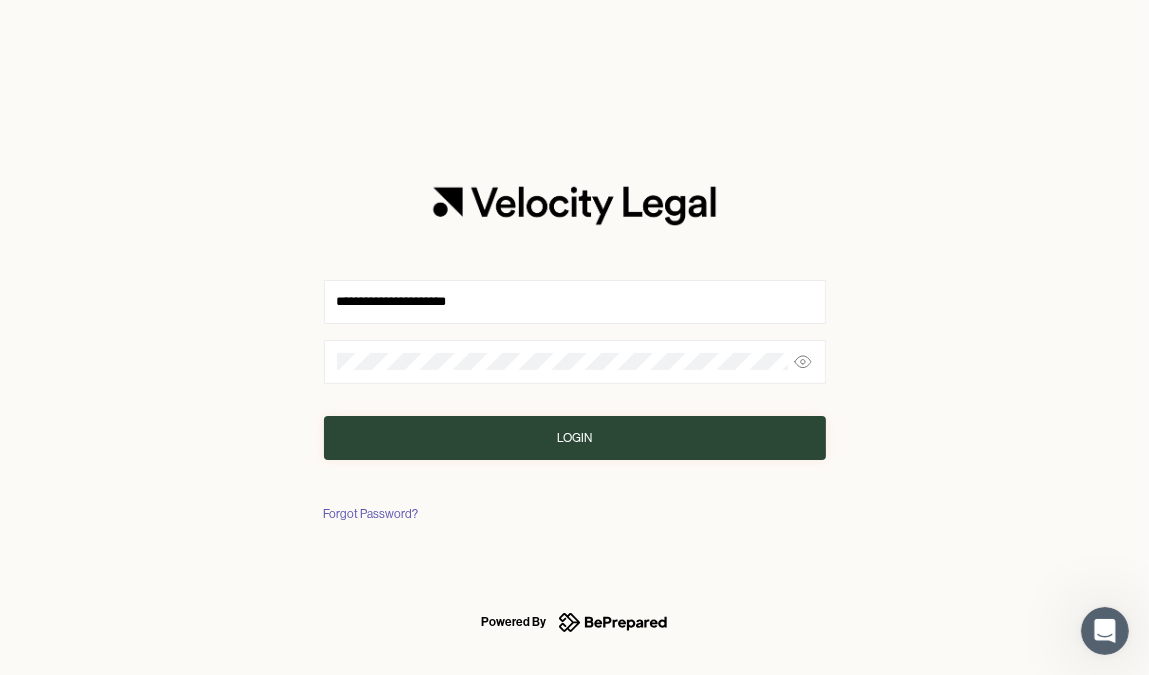 click on "Login" at bounding box center (574, 438) 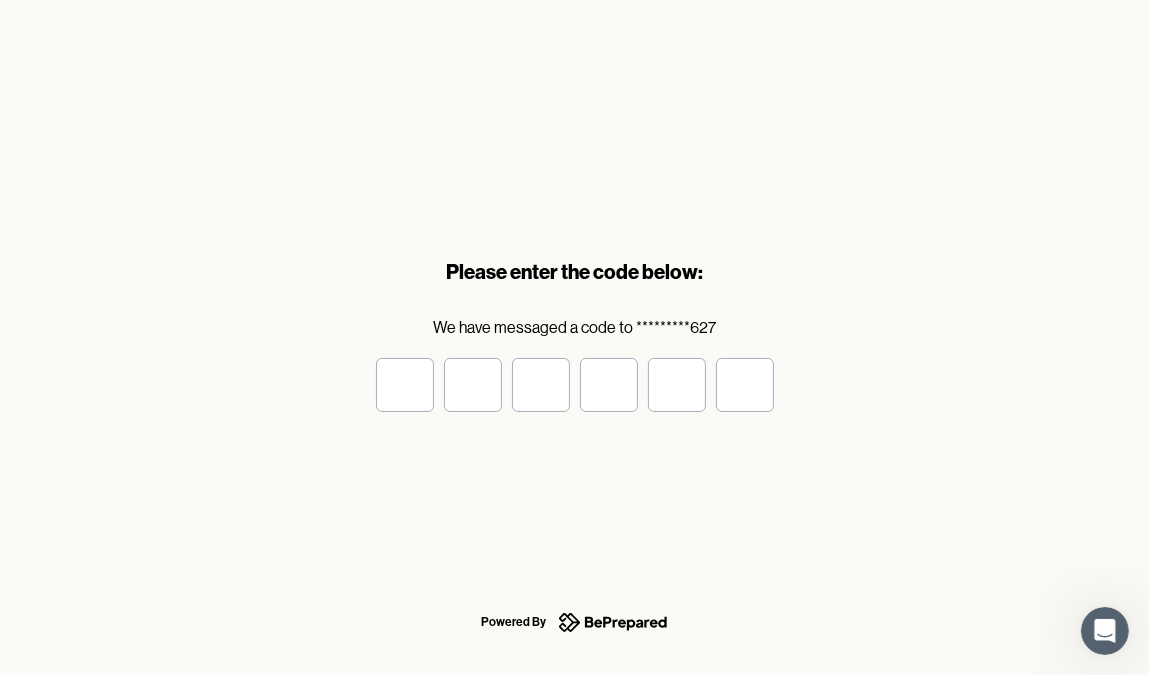 type on "*" 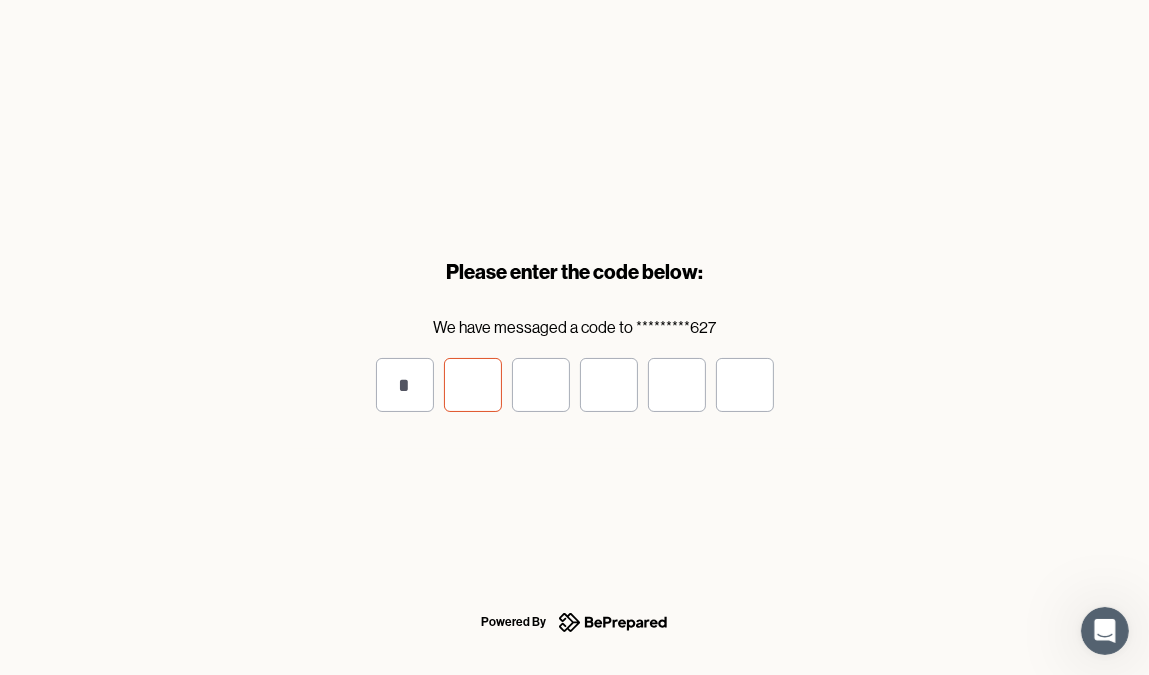 type on "*" 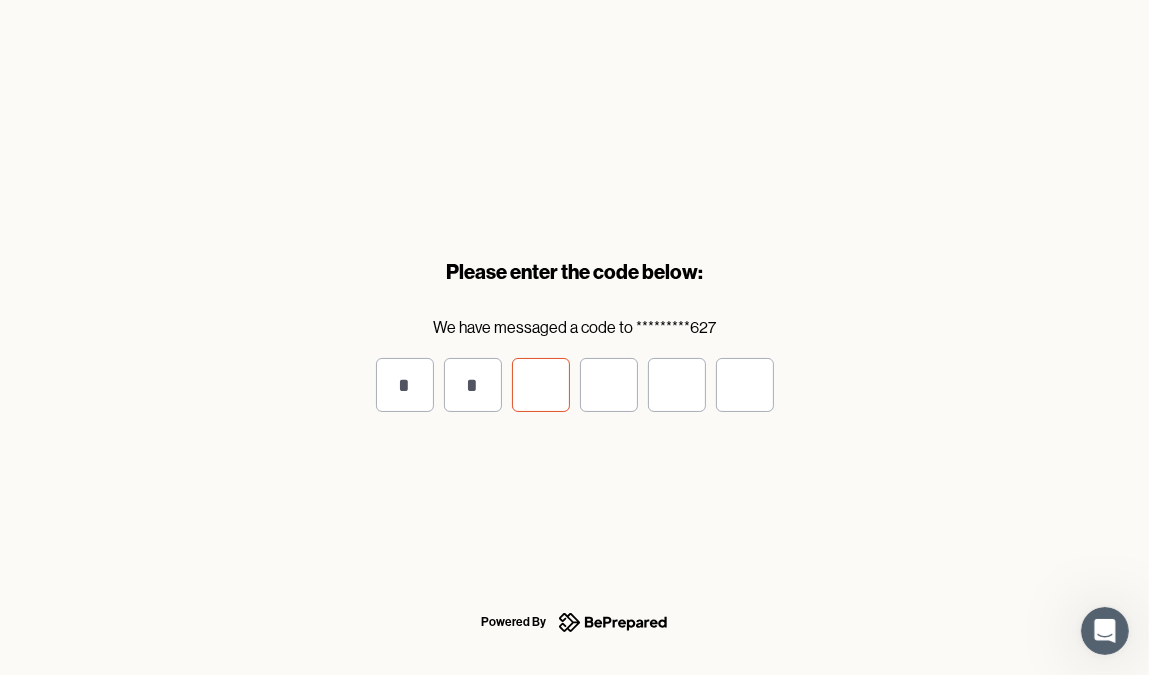 type on "*" 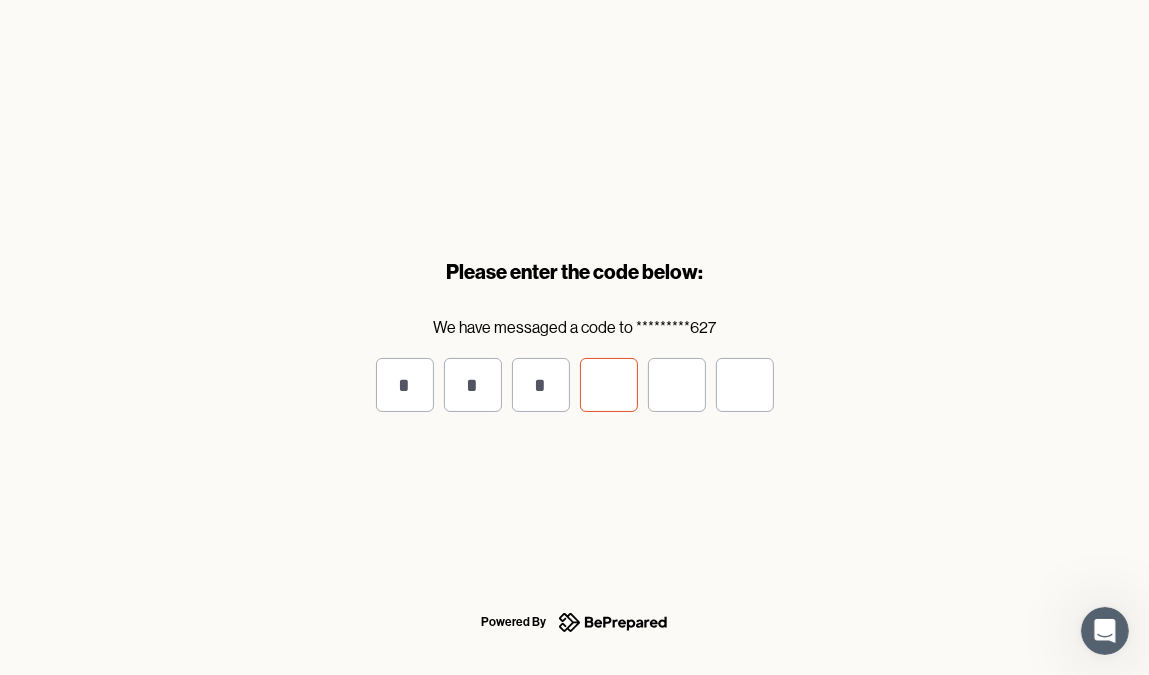 type on "*" 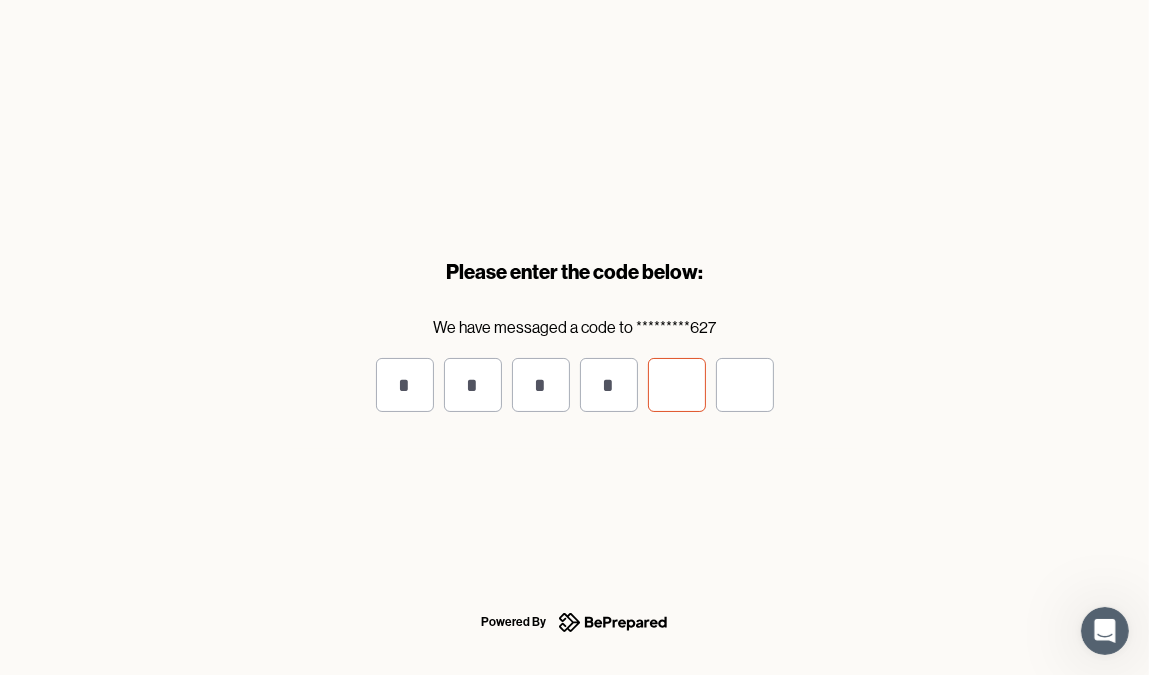 type on "*" 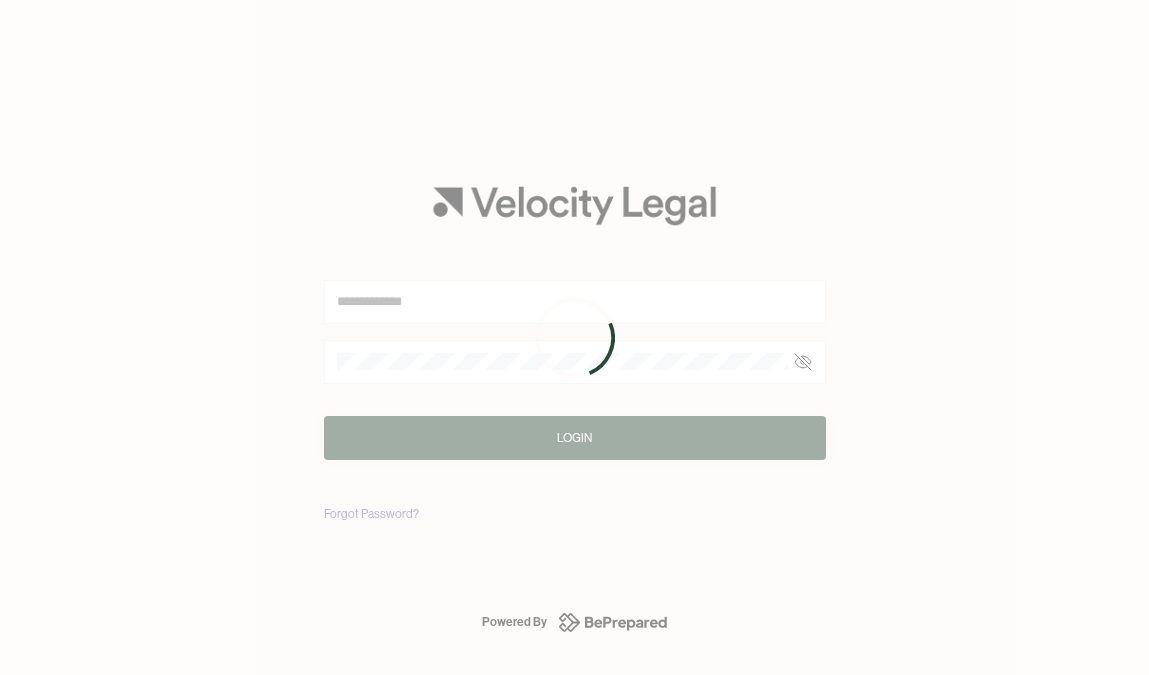 scroll, scrollTop: 0, scrollLeft: 0, axis: both 